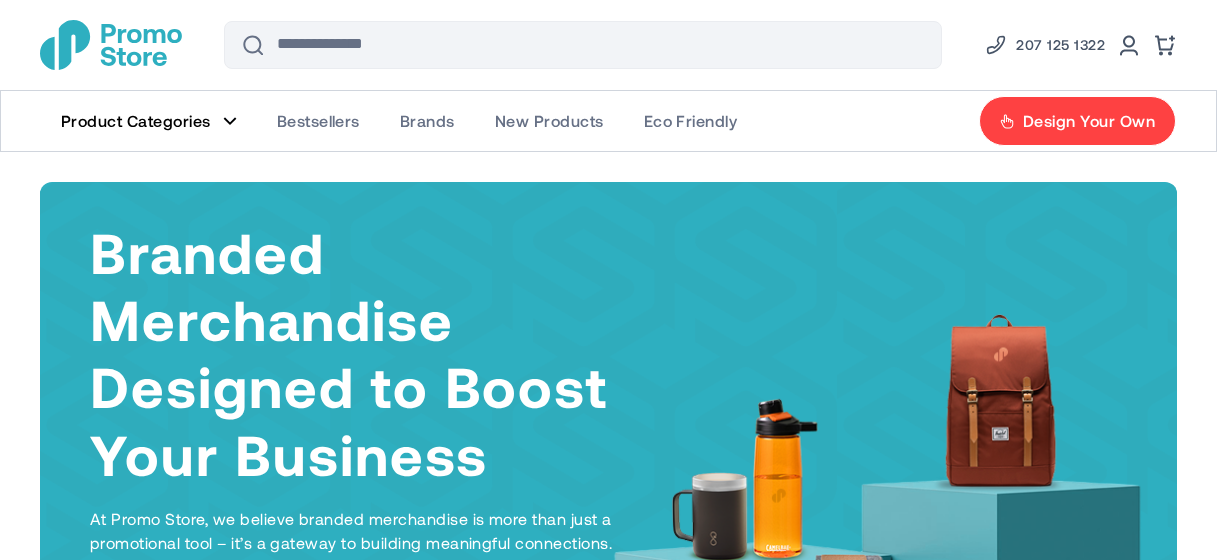 scroll, scrollTop: 0, scrollLeft: 0, axis: both 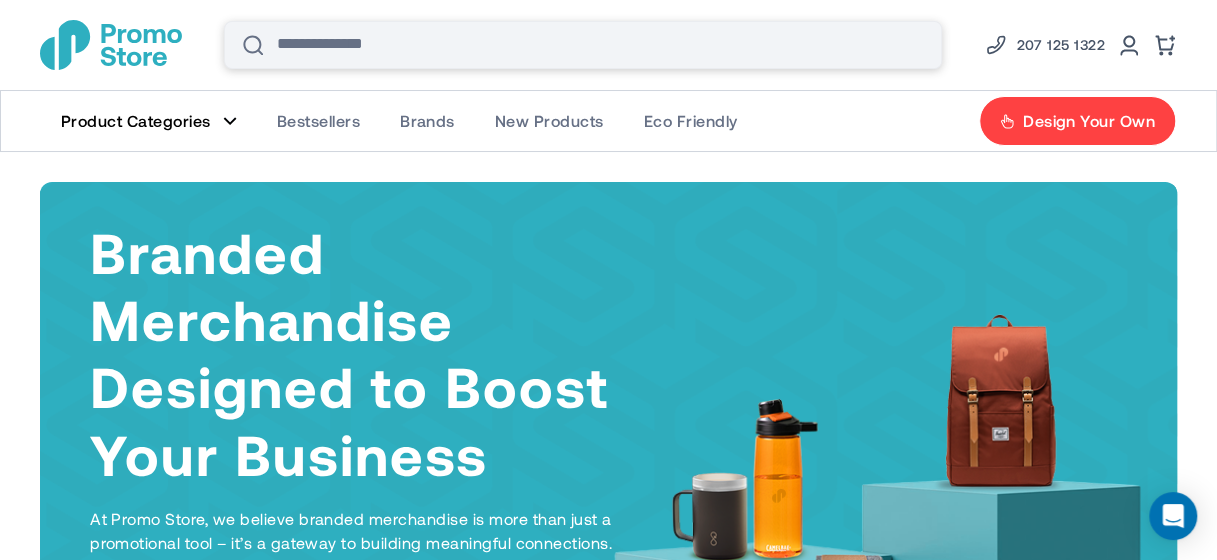 click on "Search" at bounding box center (583, 45) 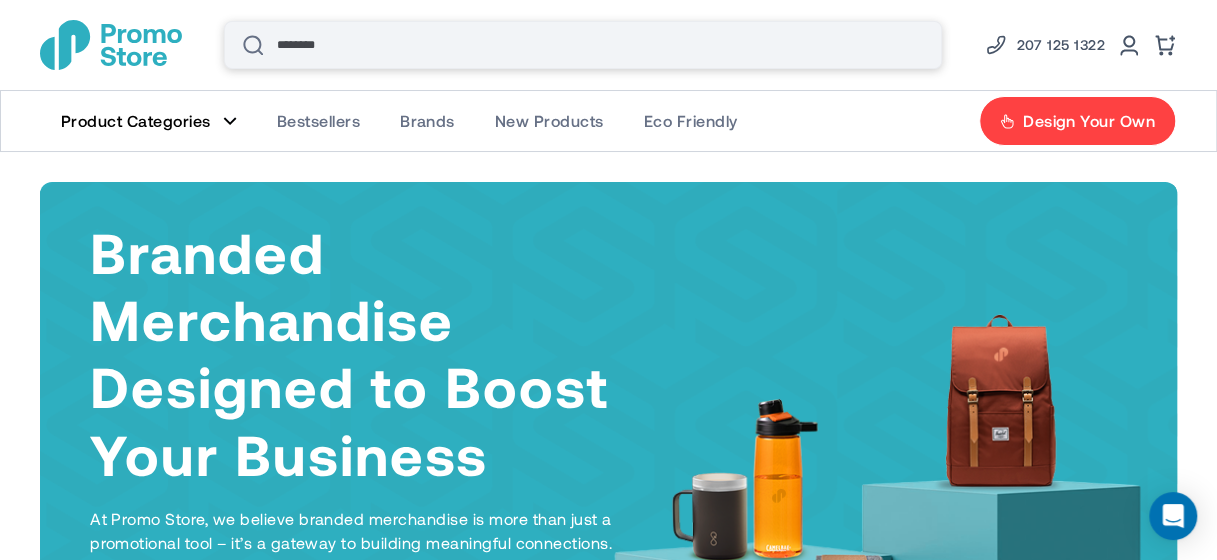 scroll, scrollTop: 0, scrollLeft: 0, axis: both 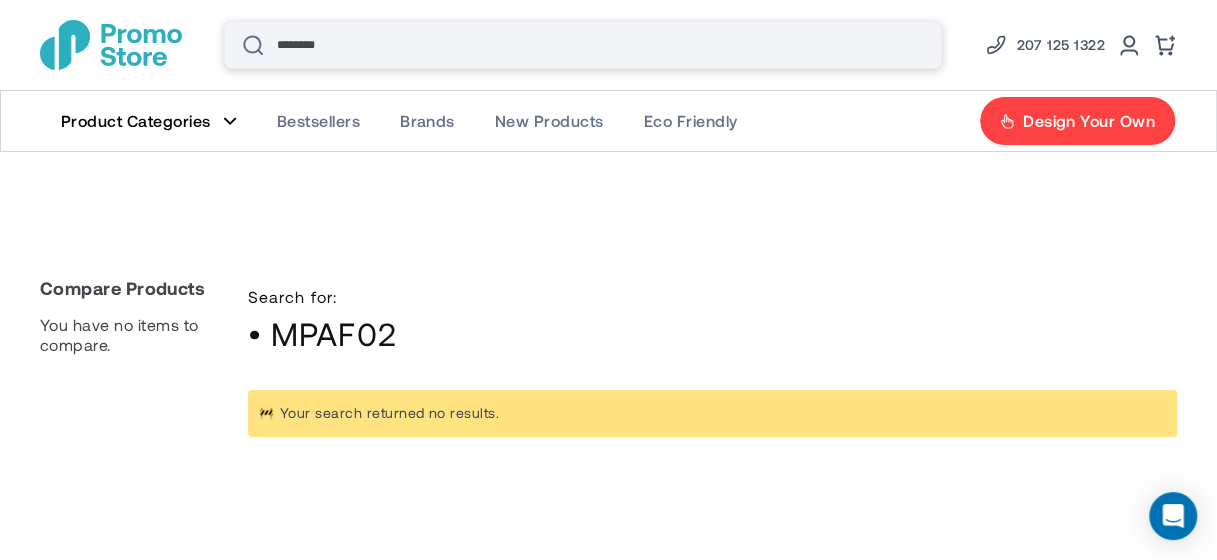 click on "********" at bounding box center (583, 45) 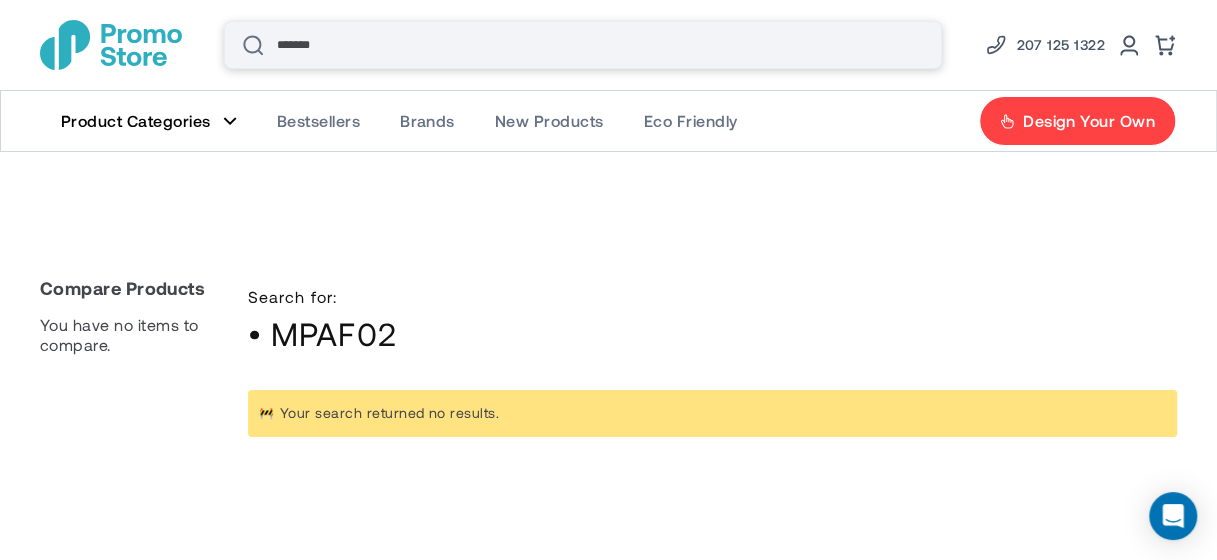 type on "******" 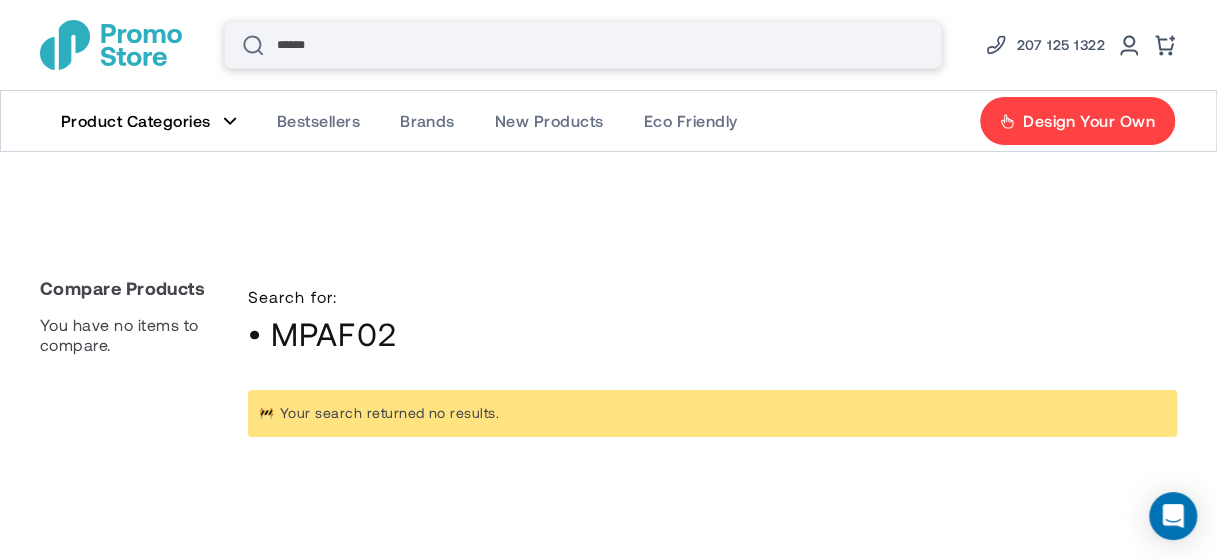 scroll, scrollTop: 0, scrollLeft: 0, axis: both 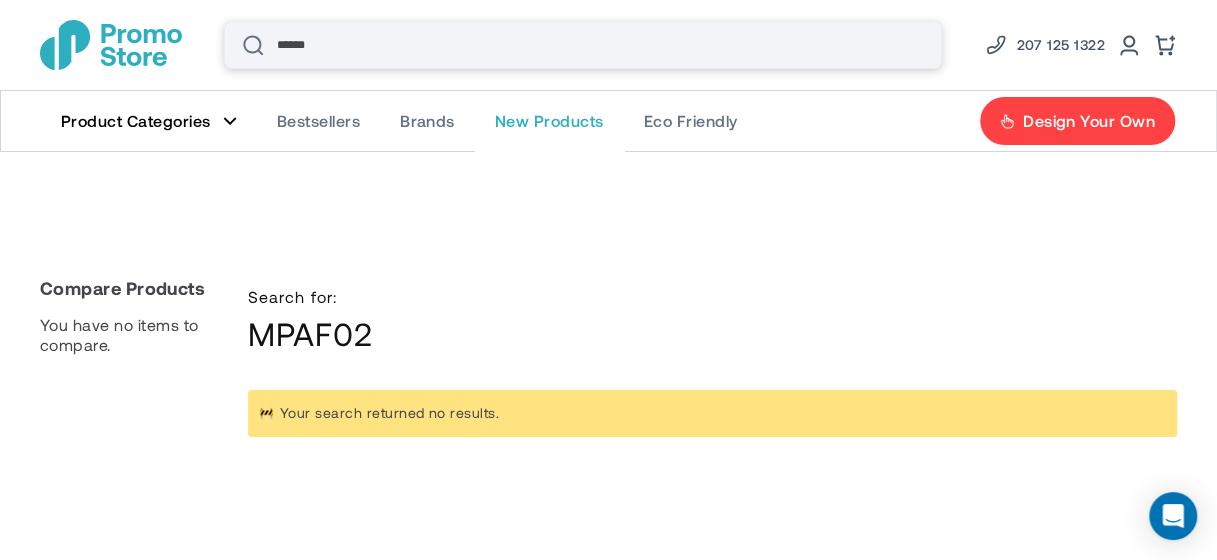 type on "******" 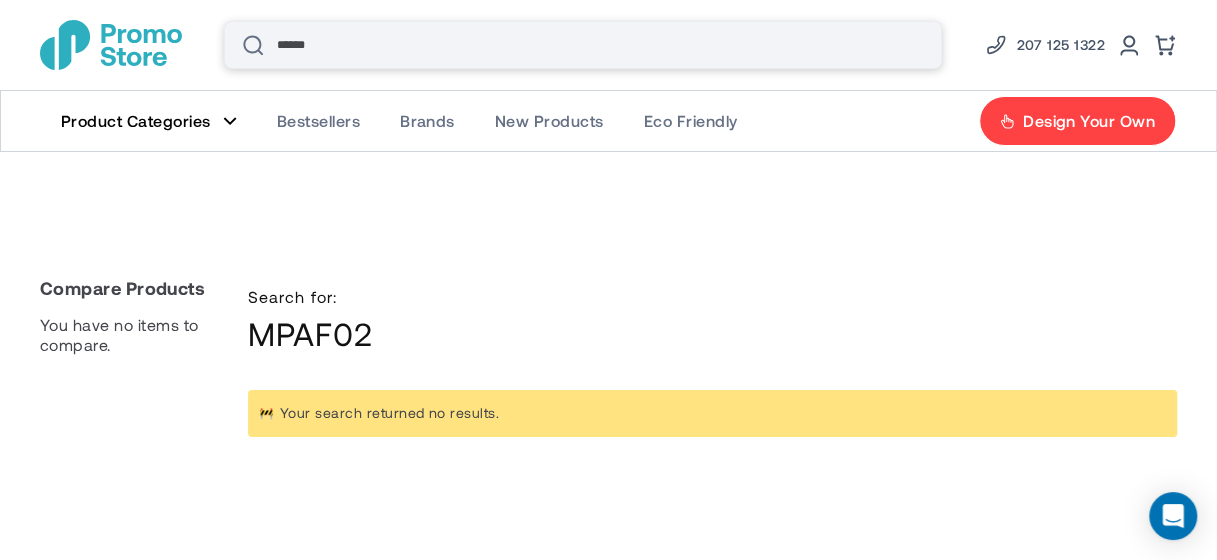 scroll, scrollTop: 0, scrollLeft: 0, axis: both 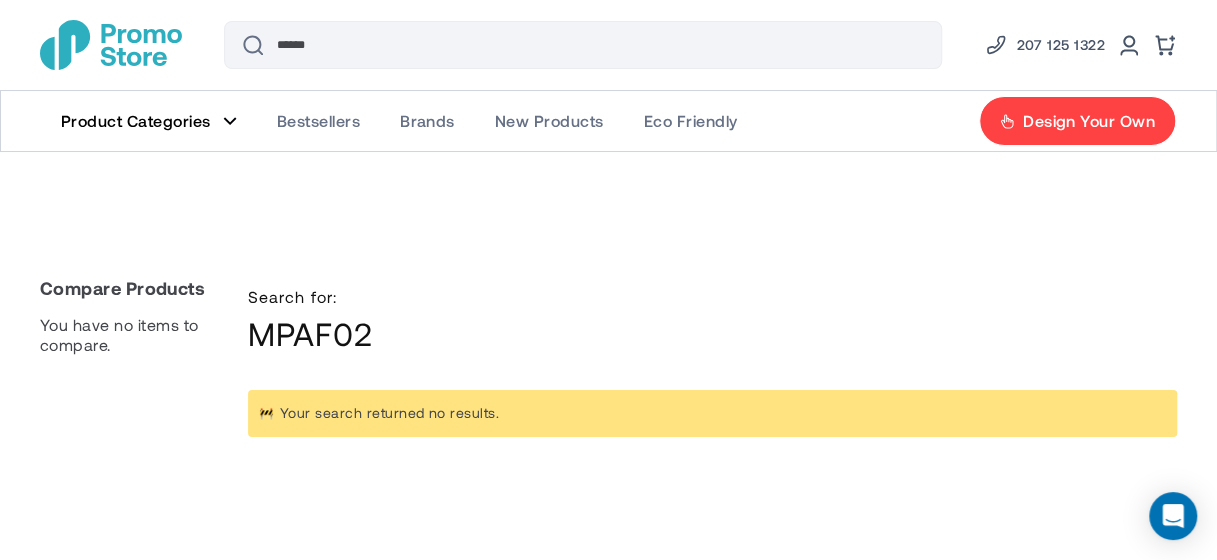 click on "Search for:
MPAF02
Your search returned no results." at bounding box center (712, 362) 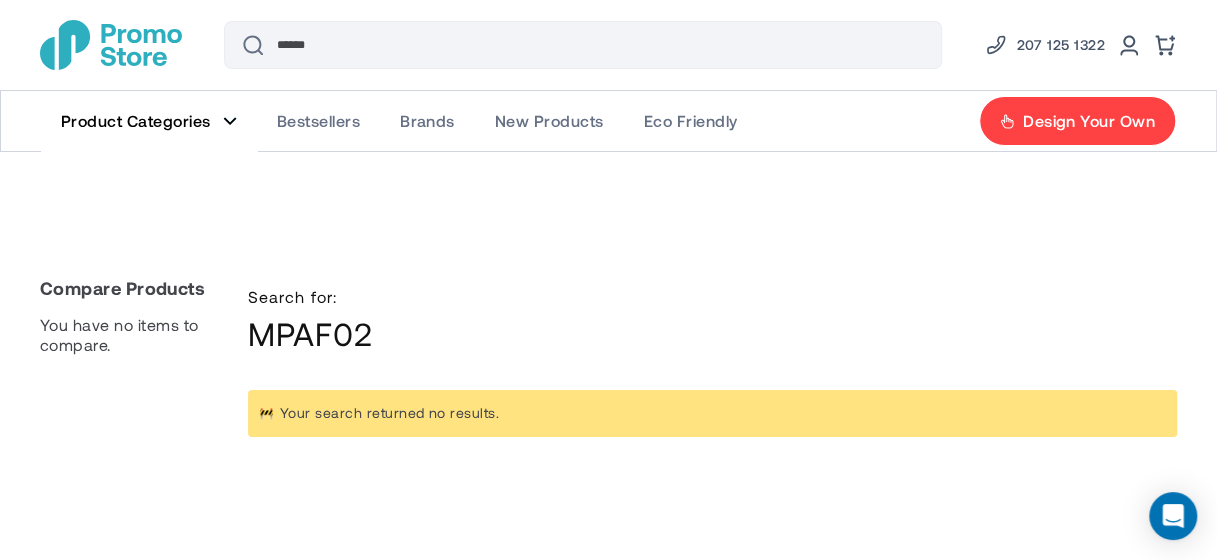 click on "Product Categories" 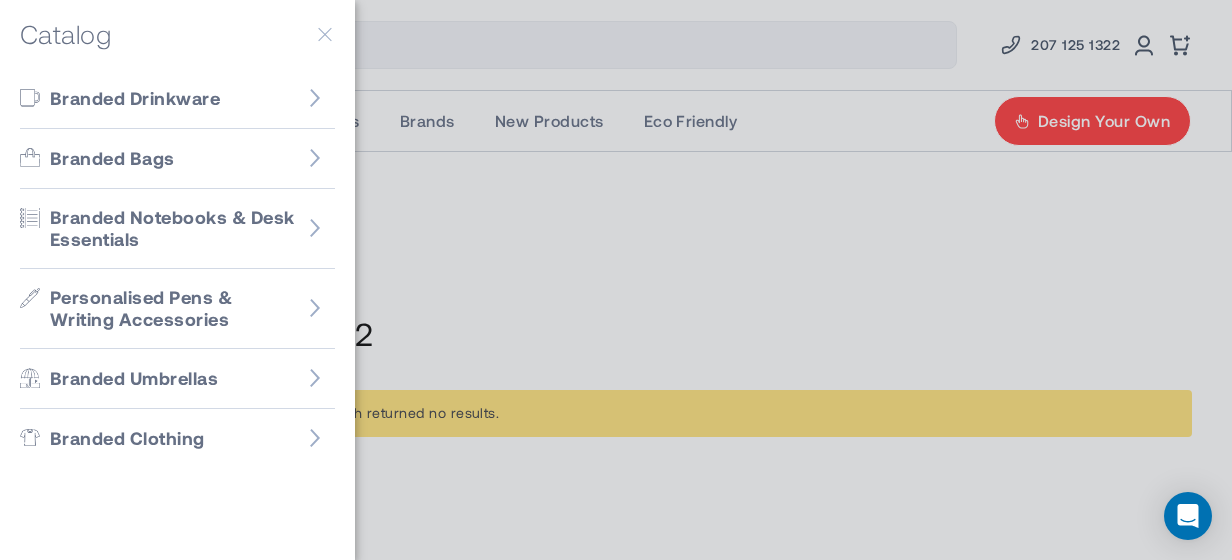 drag, startPoint x: 332, startPoint y: 21, endPoint x: 391, endPoint y: 34, distance: 60.41523 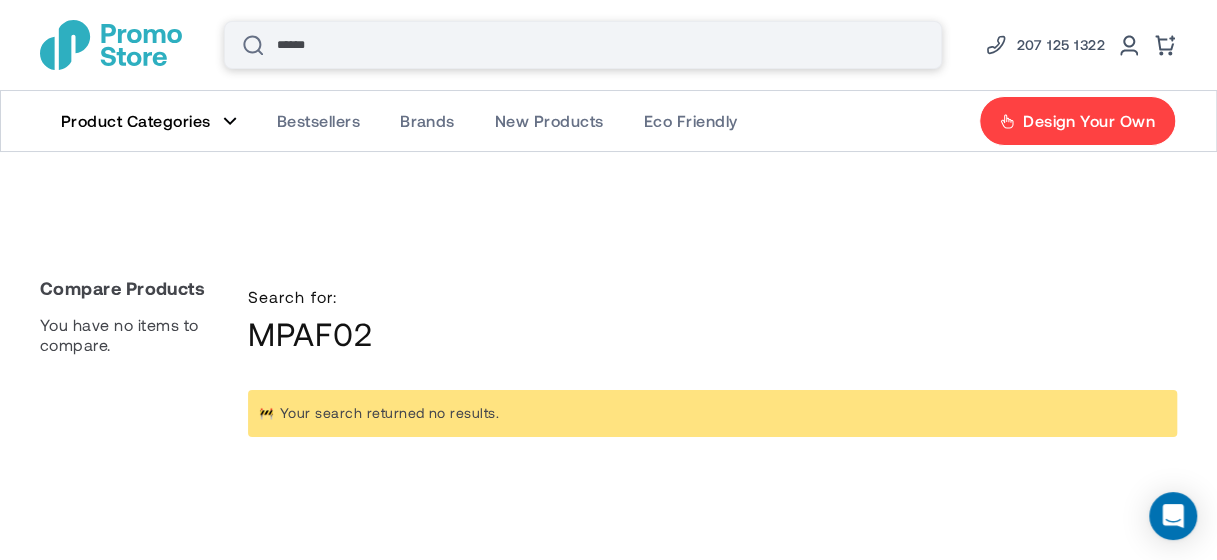 type on "******" 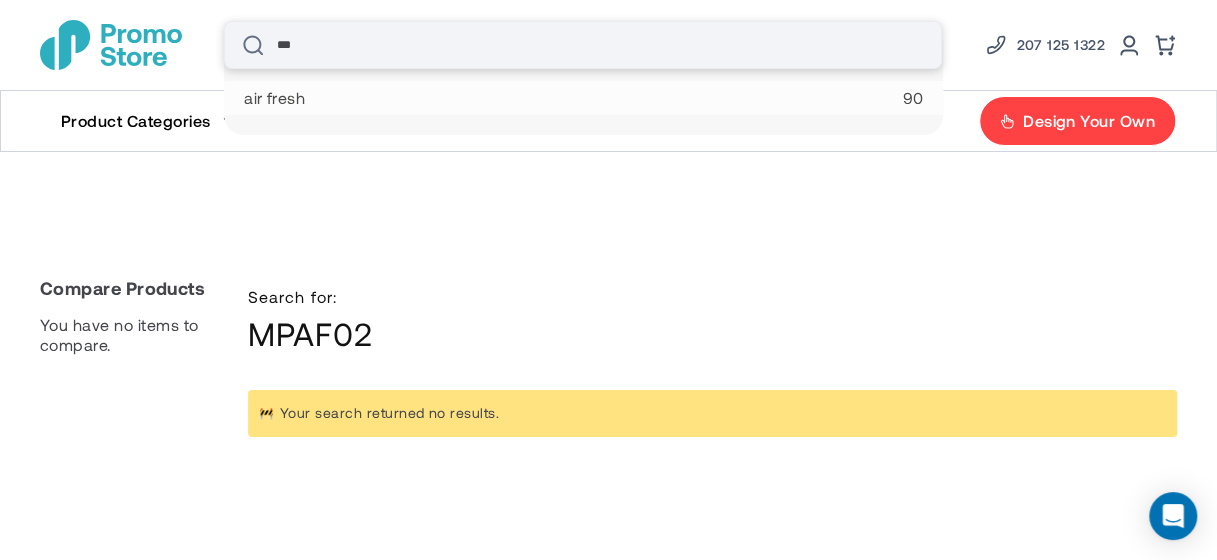 click on "air fresh" at bounding box center [274, 98] 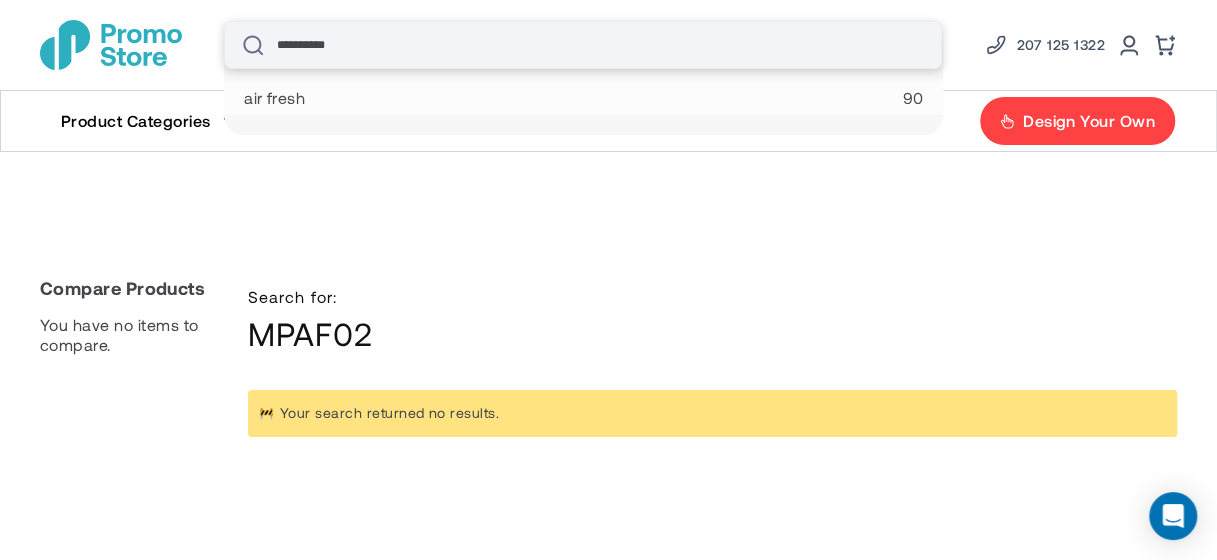 type on "*********" 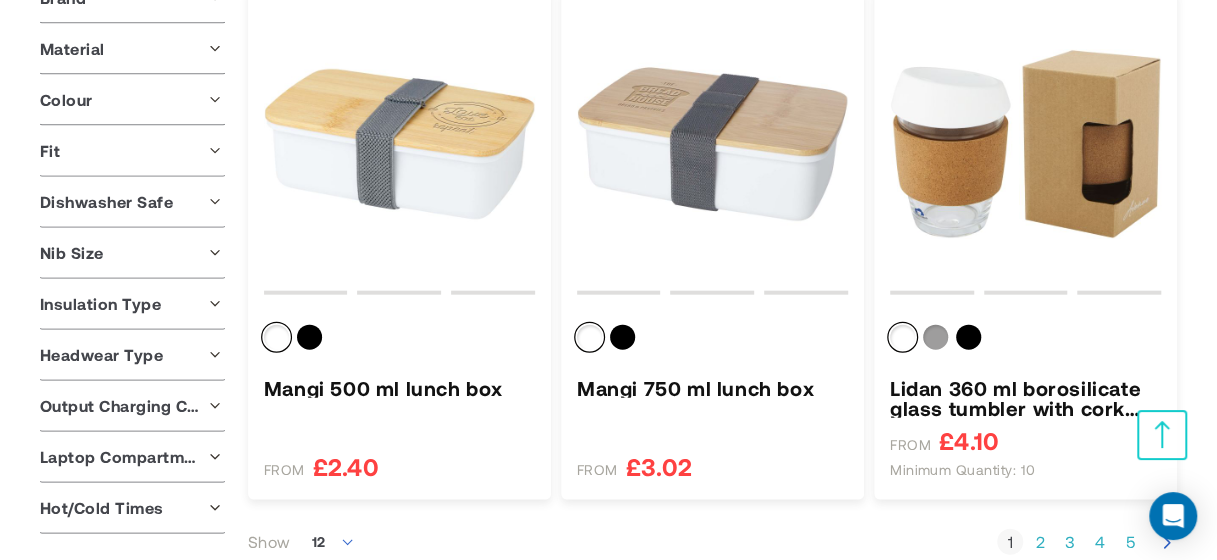 scroll, scrollTop: 2400, scrollLeft: 0, axis: vertical 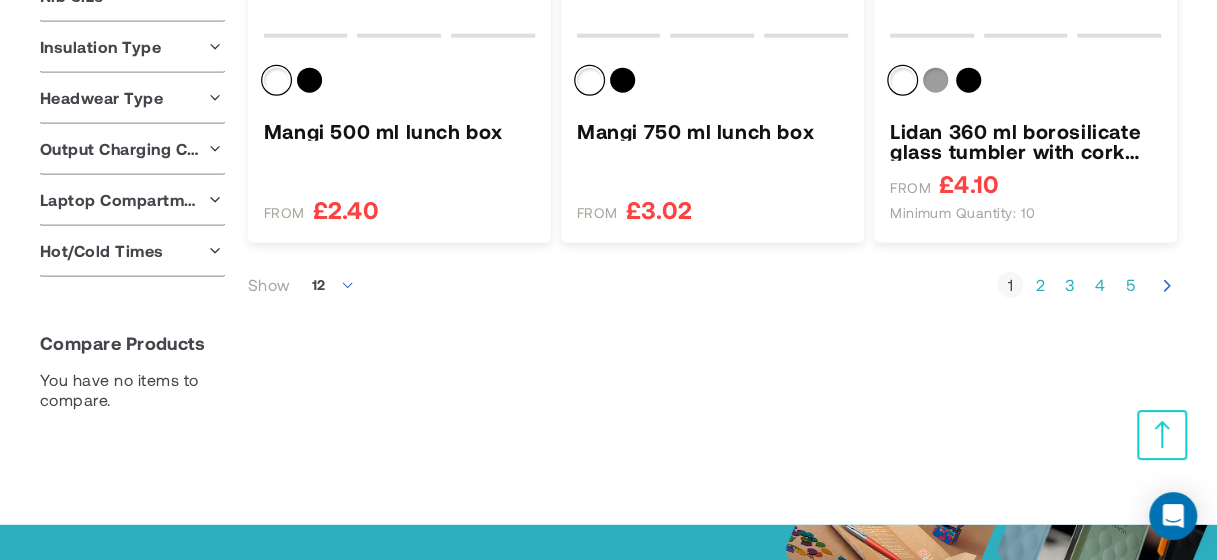 click on "You're currently reading page
1
Page
2
Page
3
Page
4
Page" at bounding box center (1072, 285) 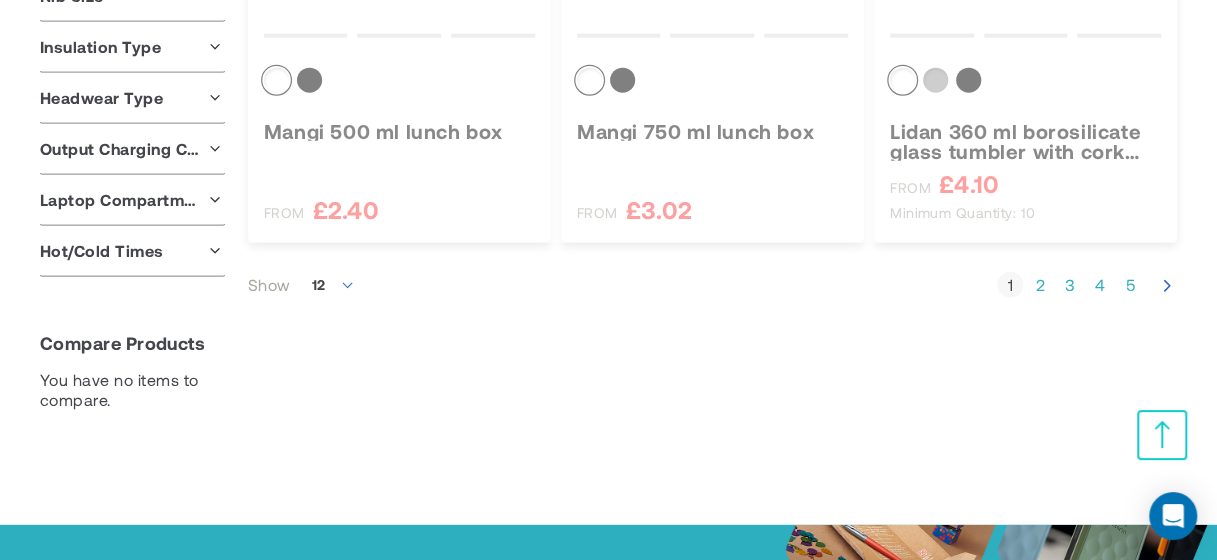 scroll, scrollTop: 286, scrollLeft: 0, axis: vertical 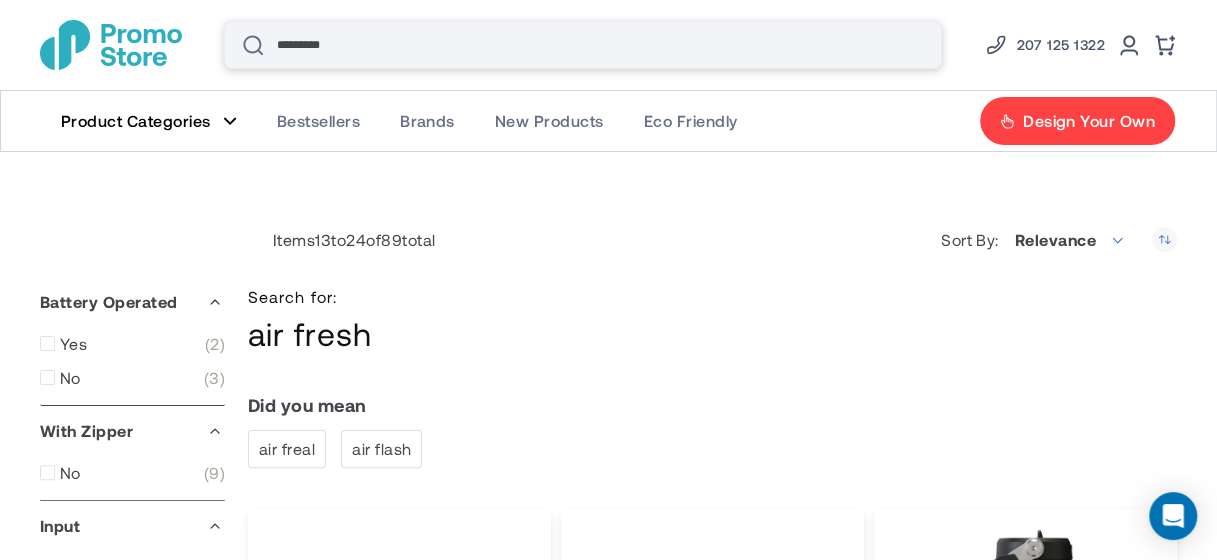 click on "*********" at bounding box center [583, 45] 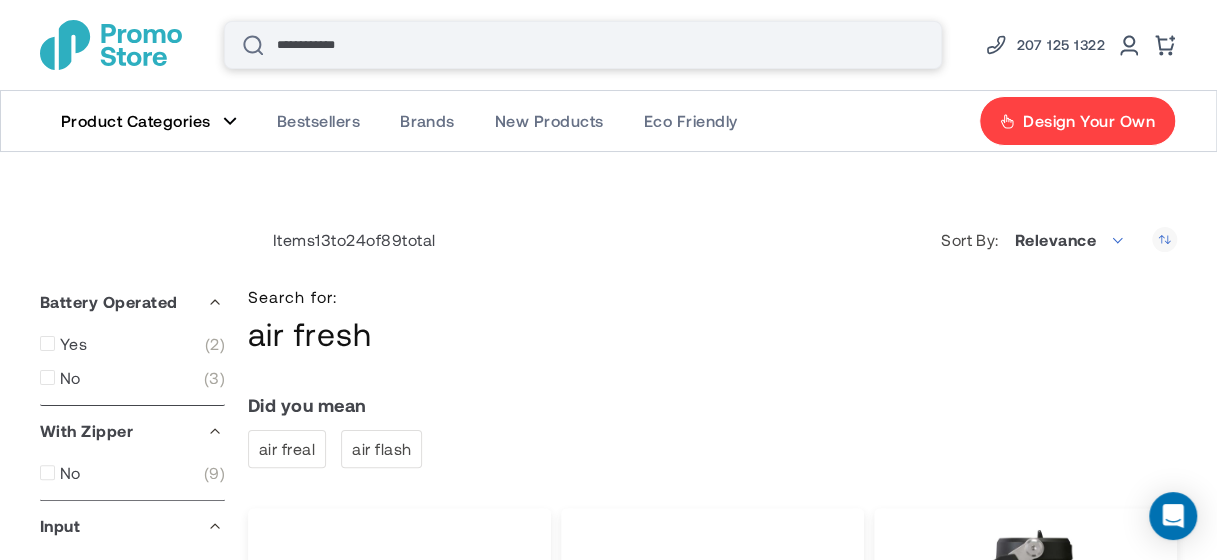type on "**********" 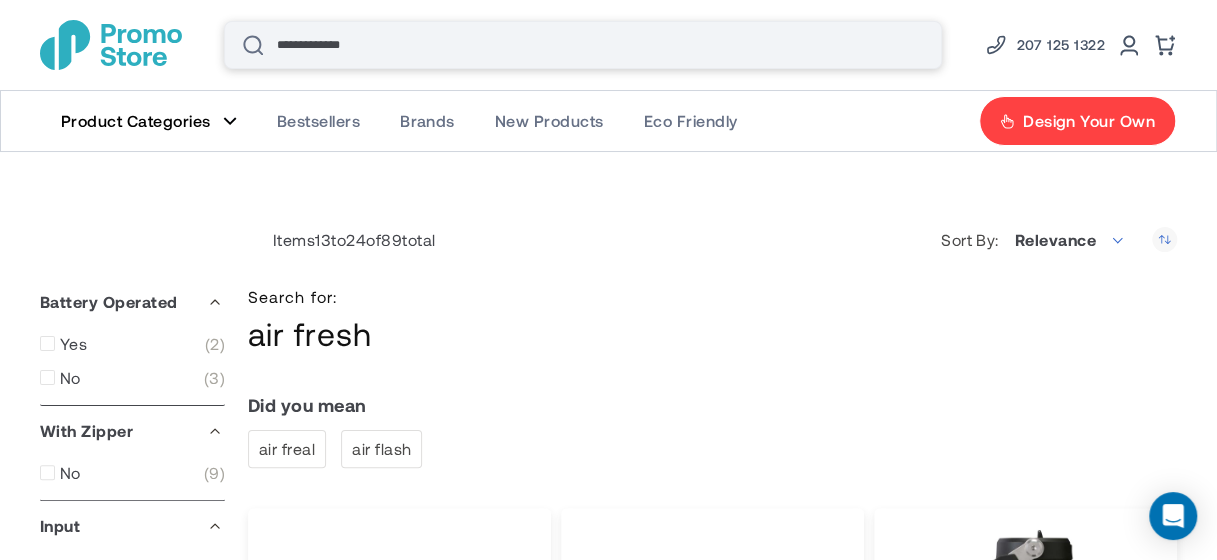 scroll, scrollTop: 0, scrollLeft: 0, axis: both 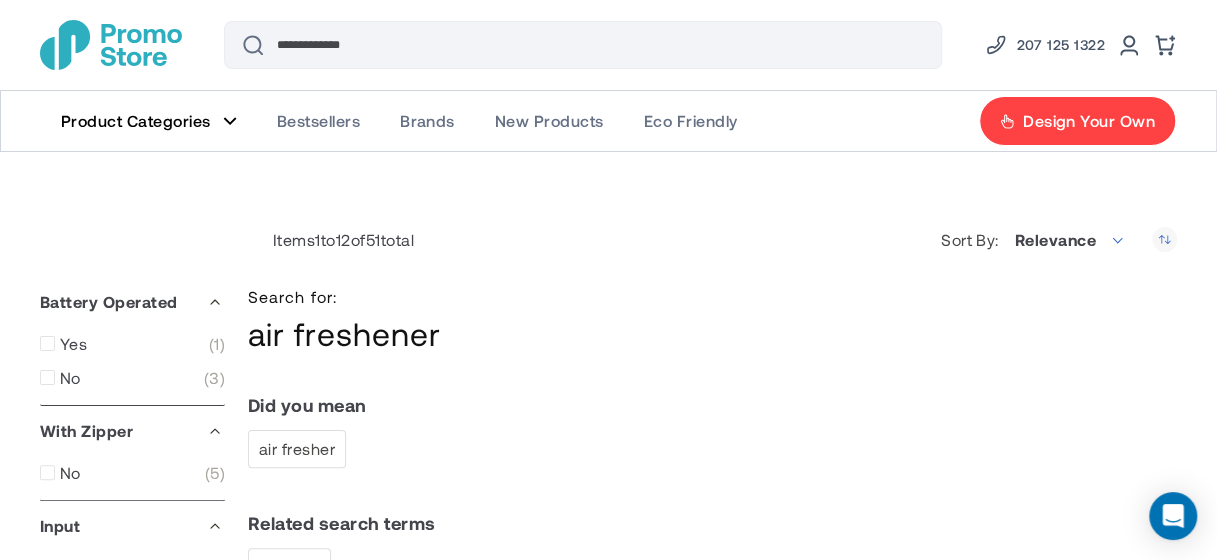 click at bounding box center [111, 45] 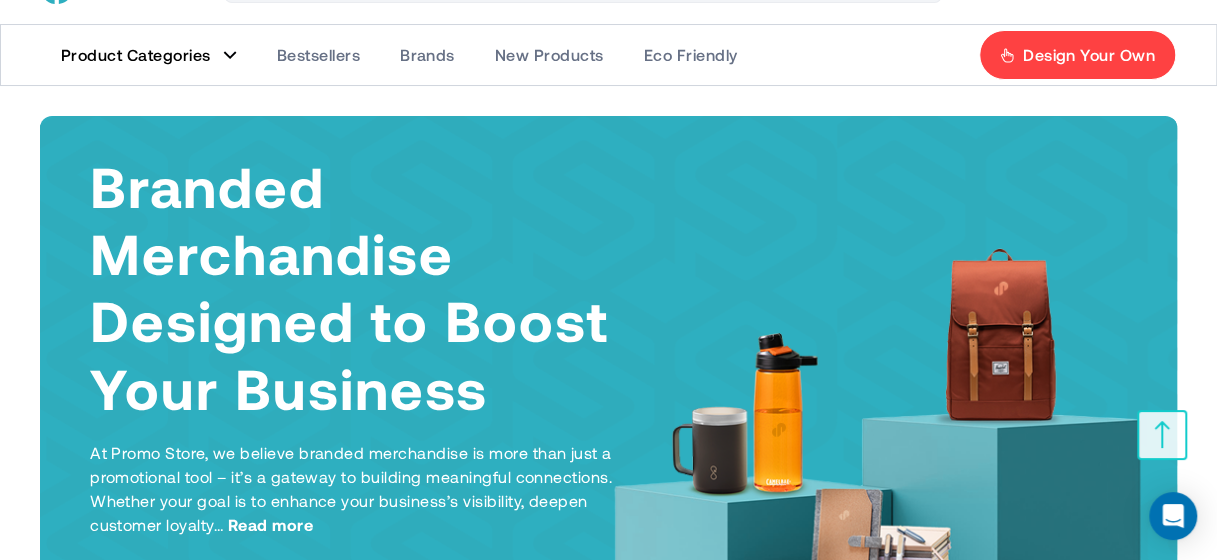 scroll, scrollTop: 0, scrollLeft: 0, axis: both 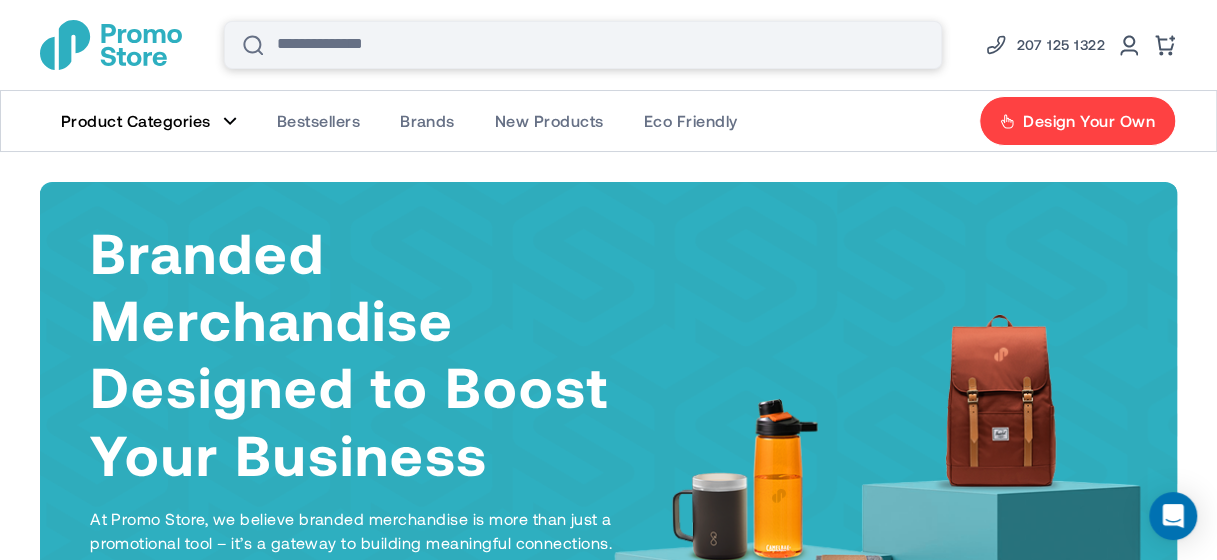 click on "Search" at bounding box center (583, 45) 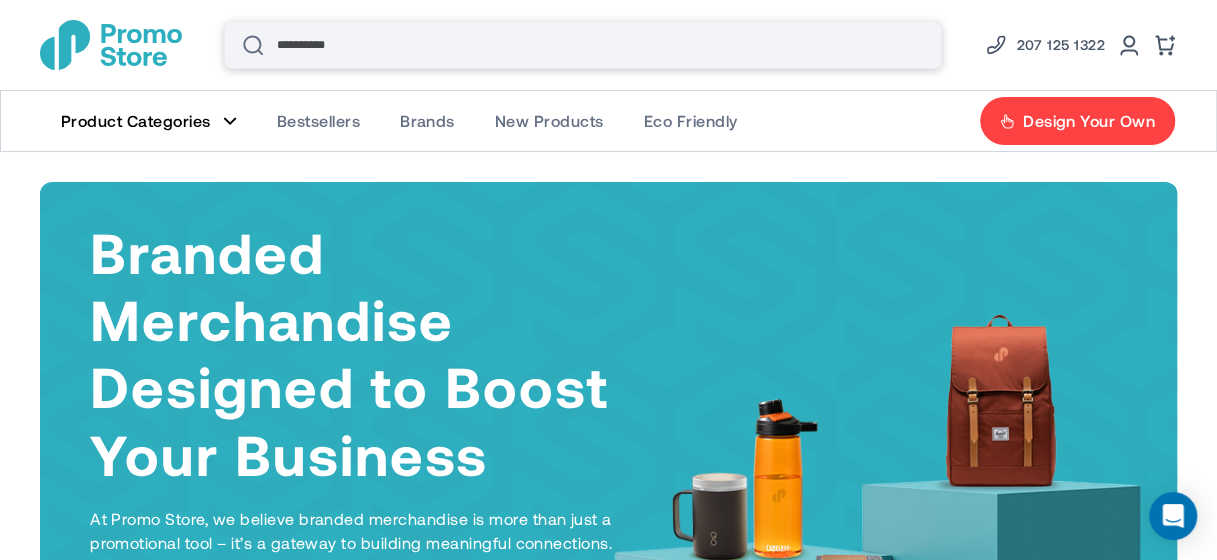scroll, scrollTop: 0, scrollLeft: 0, axis: both 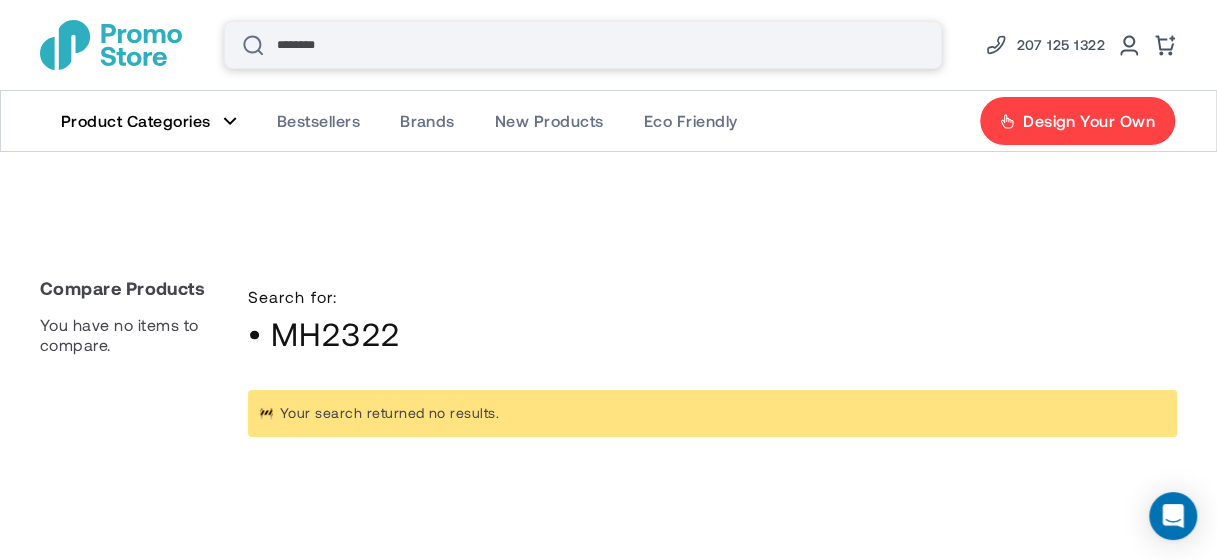 click on "********" at bounding box center [583, 45] 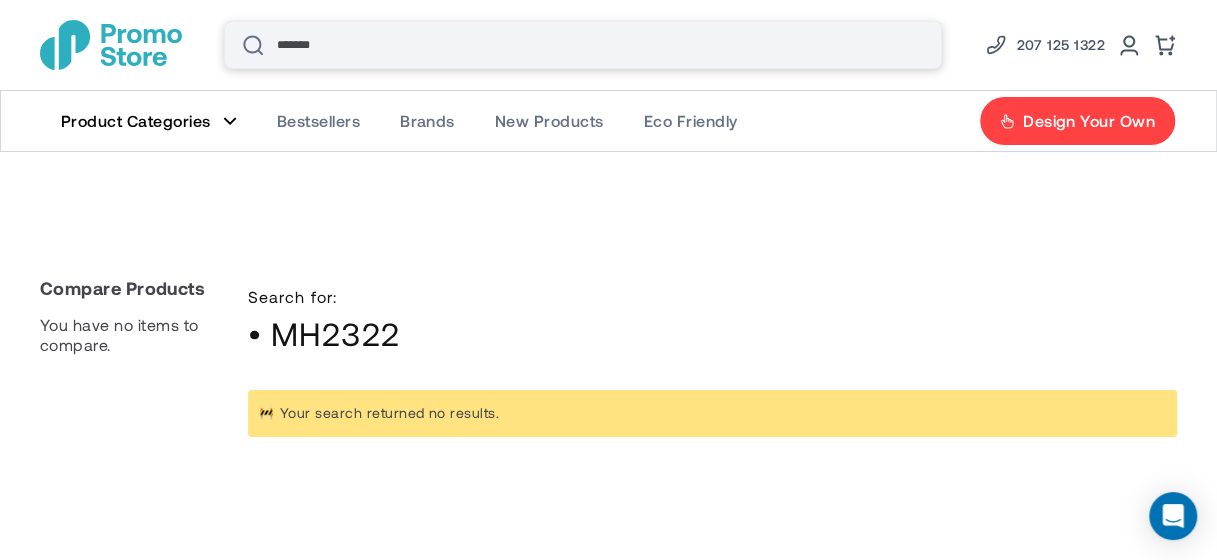 type on "******" 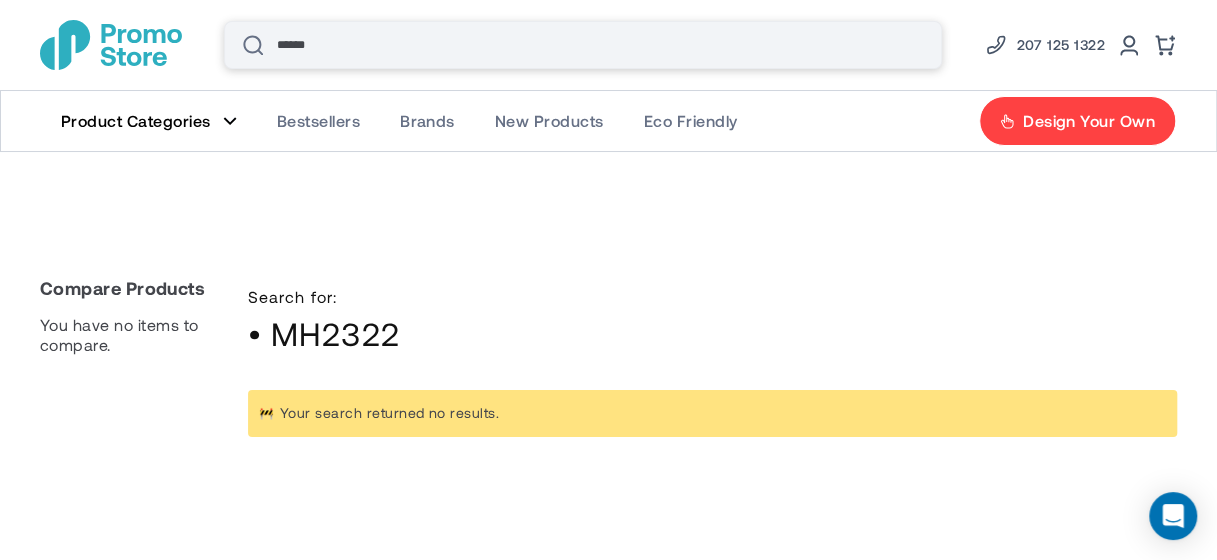 scroll, scrollTop: 0, scrollLeft: 0, axis: both 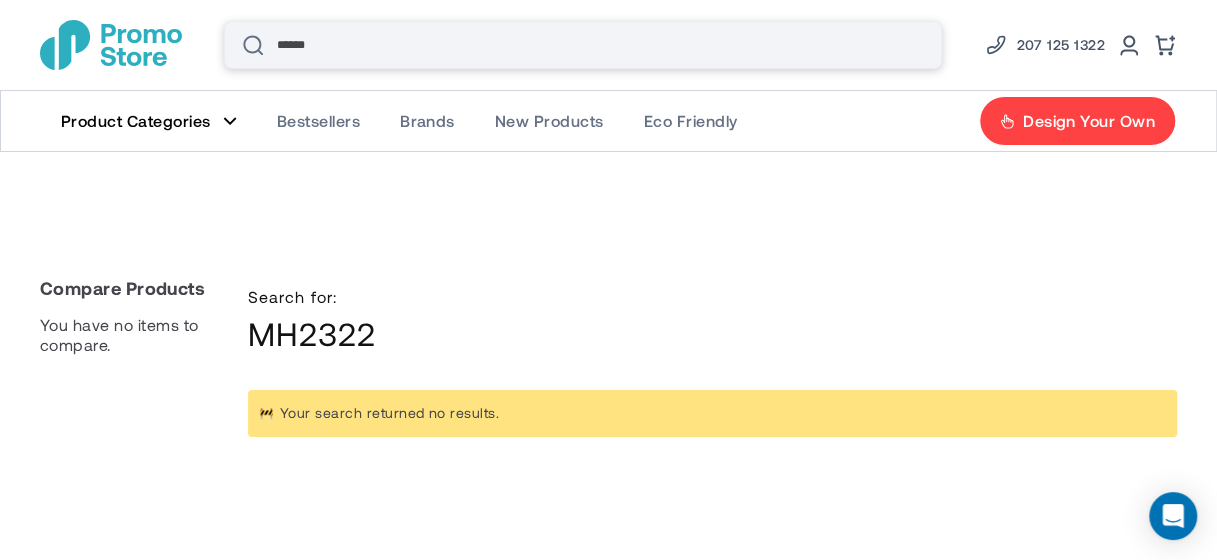 type on "******" 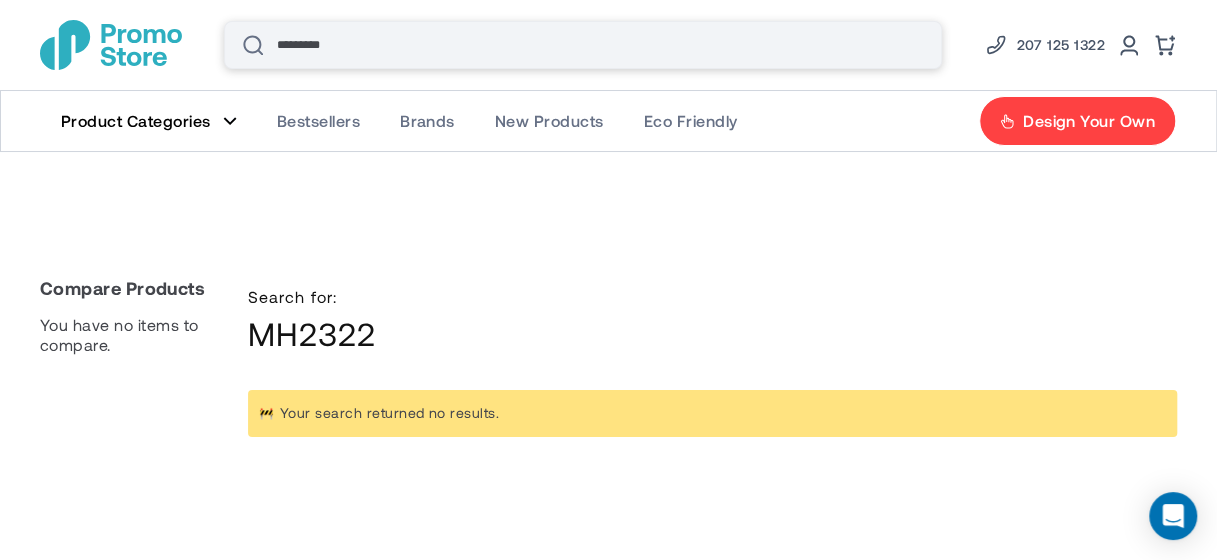 type on "**********" 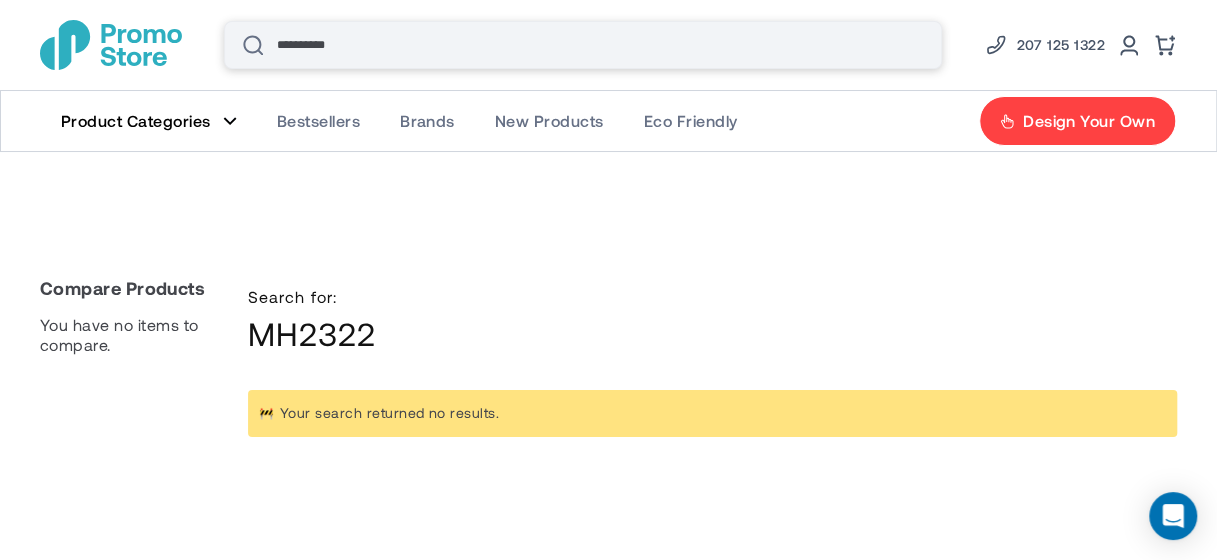 scroll, scrollTop: 0, scrollLeft: 0, axis: both 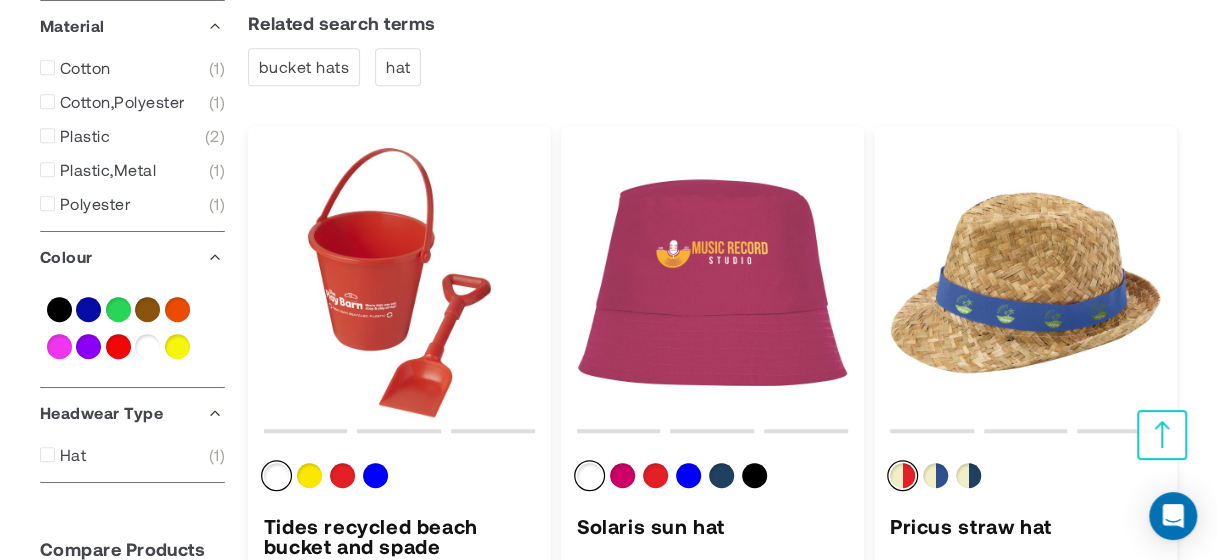 click on "bucket hats" at bounding box center (304, 67) 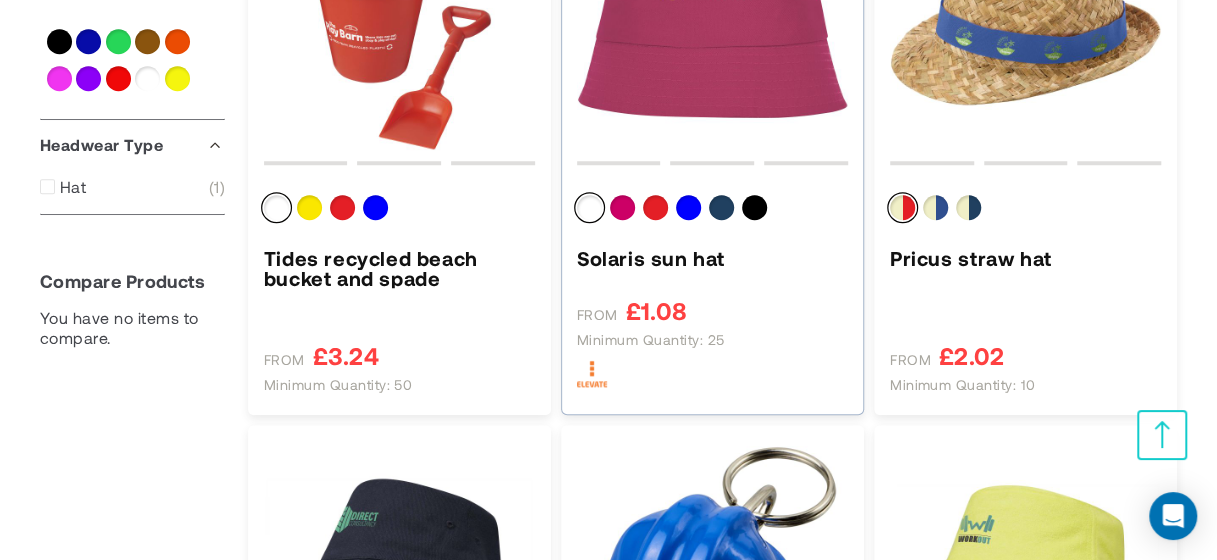scroll, scrollTop: 1000, scrollLeft: 0, axis: vertical 